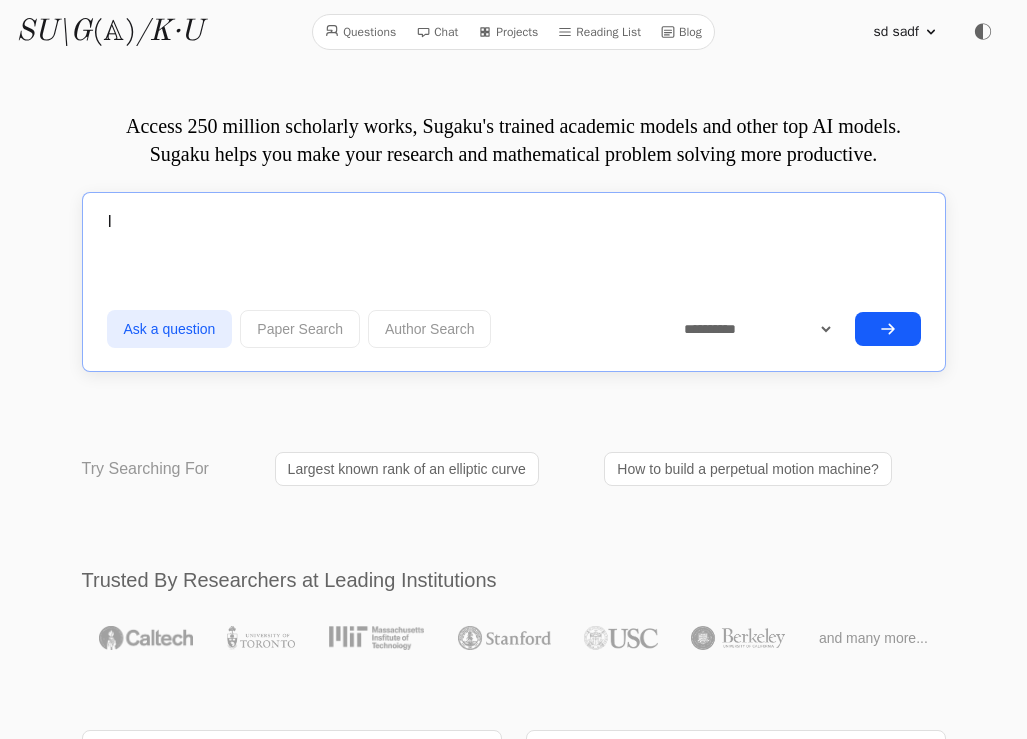 scroll, scrollTop: 0, scrollLeft: 0, axis: both 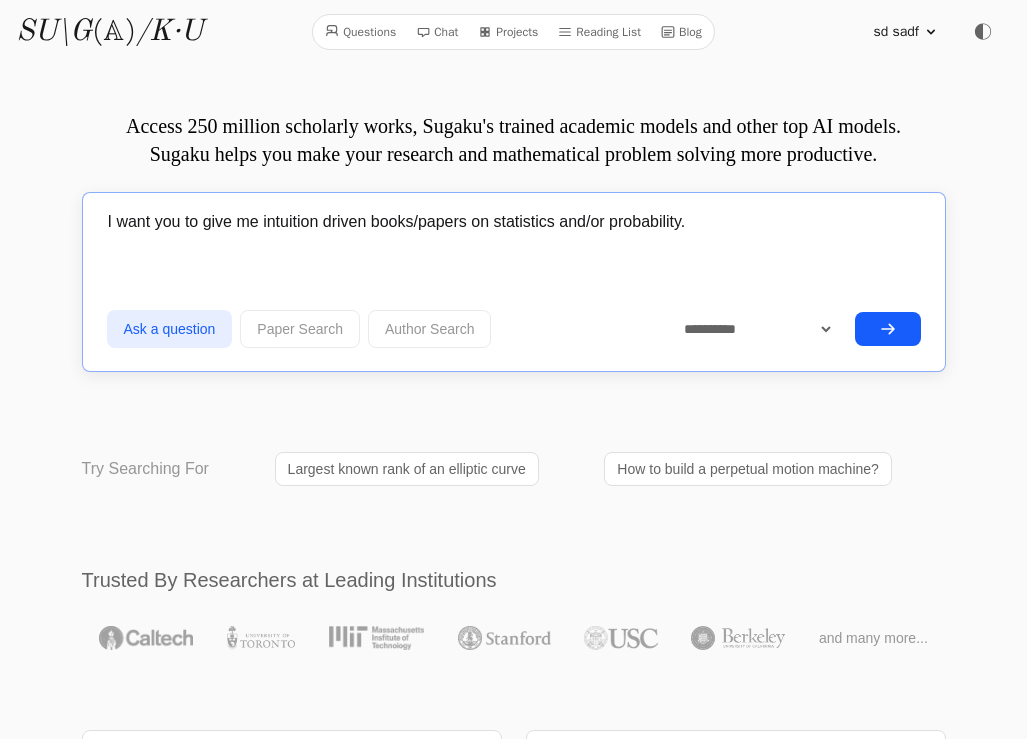 type on "I want you to give me intuition driven books/papers on statistics and/or probability." 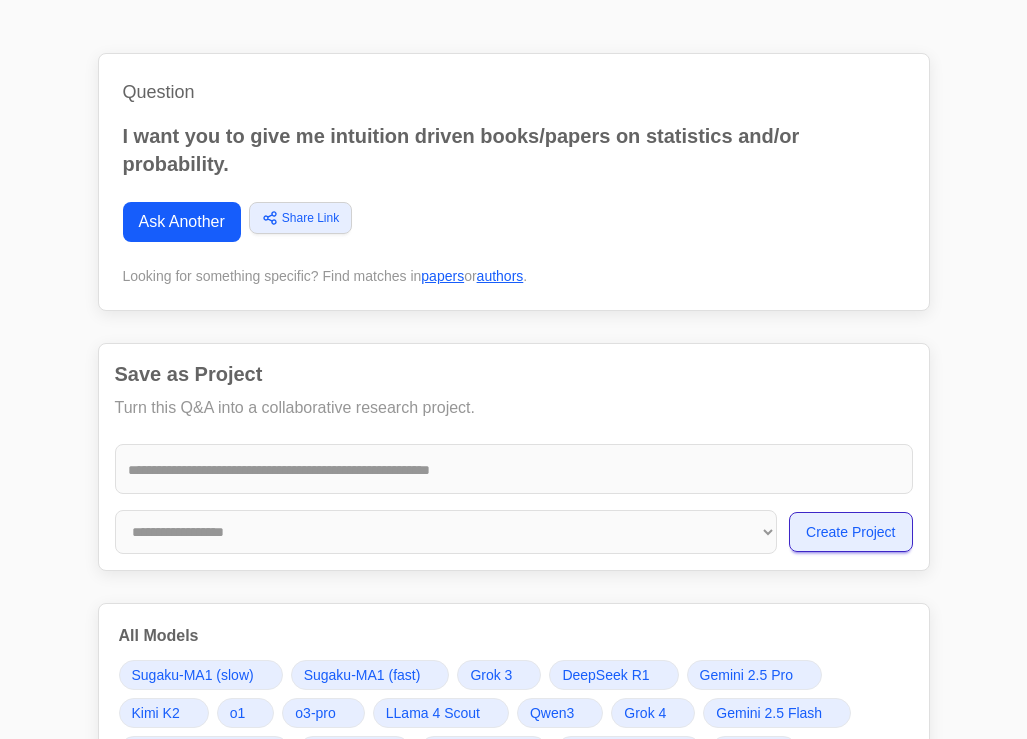 scroll, scrollTop: 0, scrollLeft: 0, axis: both 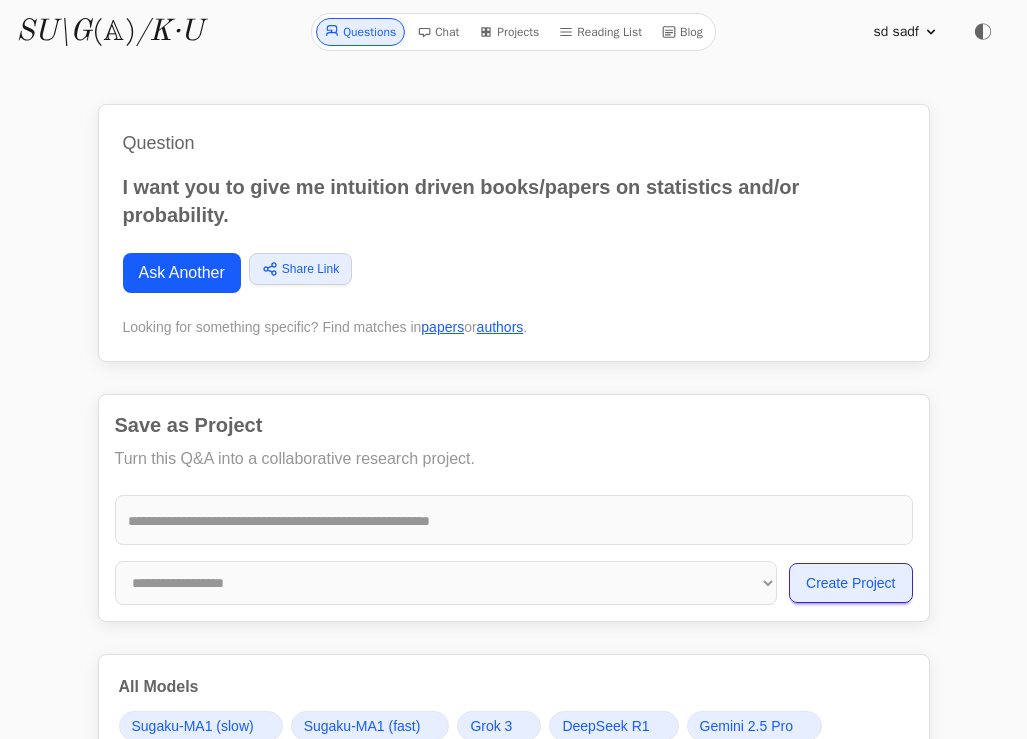 click on "Chat" at bounding box center (438, 32) 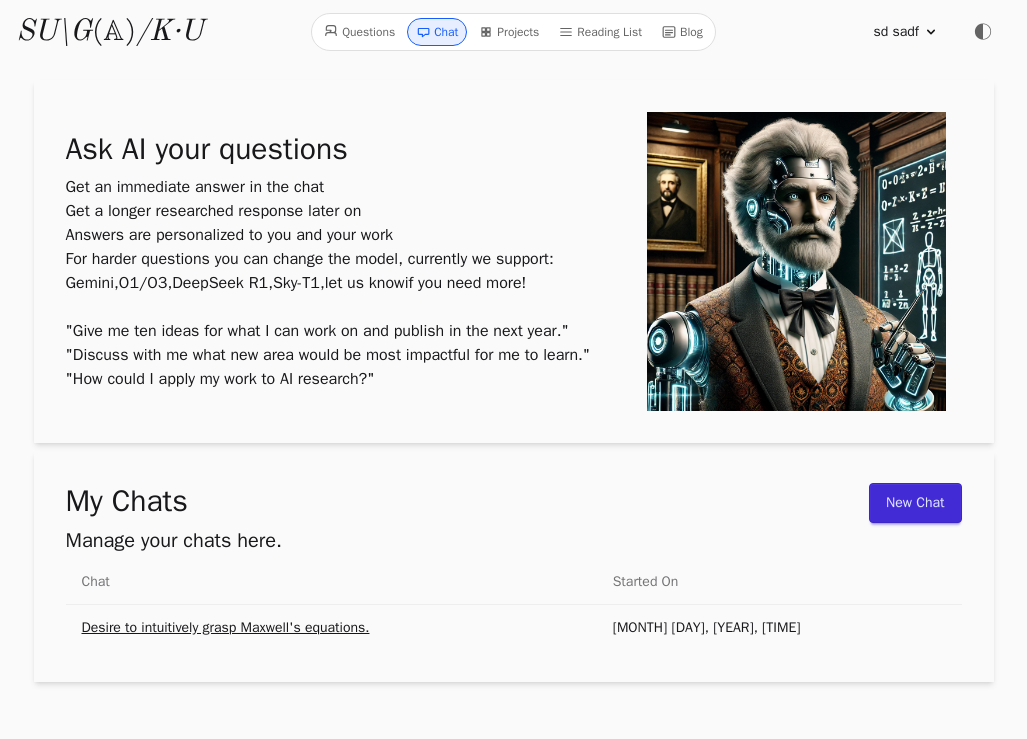 scroll, scrollTop: 70, scrollLeft: 0, axis: vertical 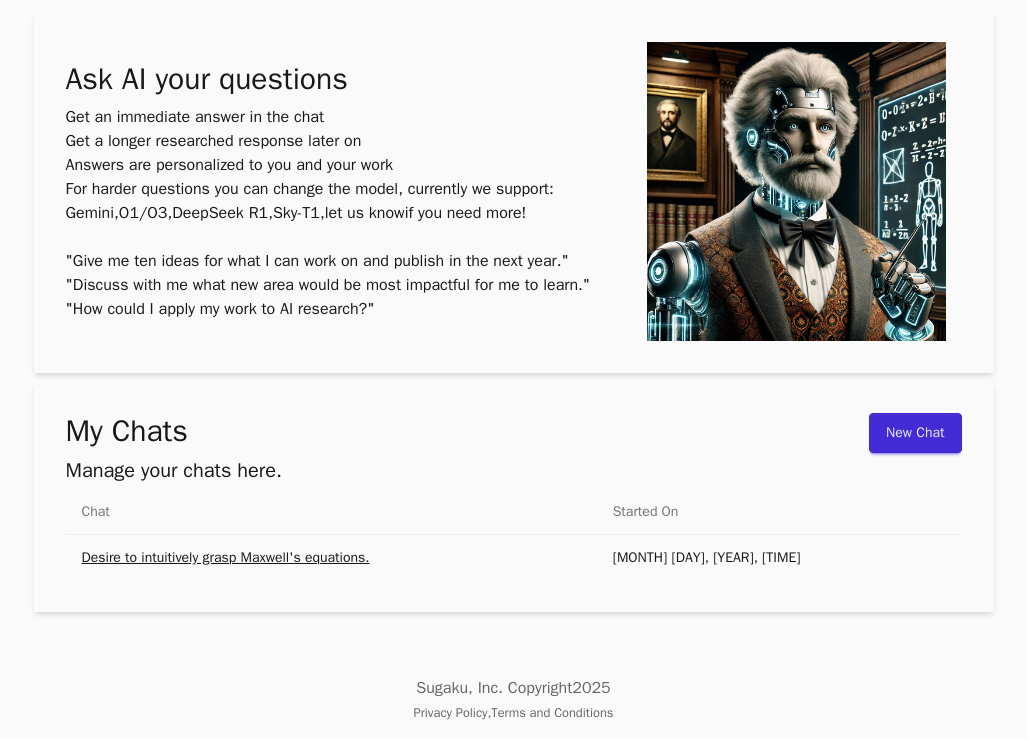 click on "New Chat" at bounding box center [915, 433] 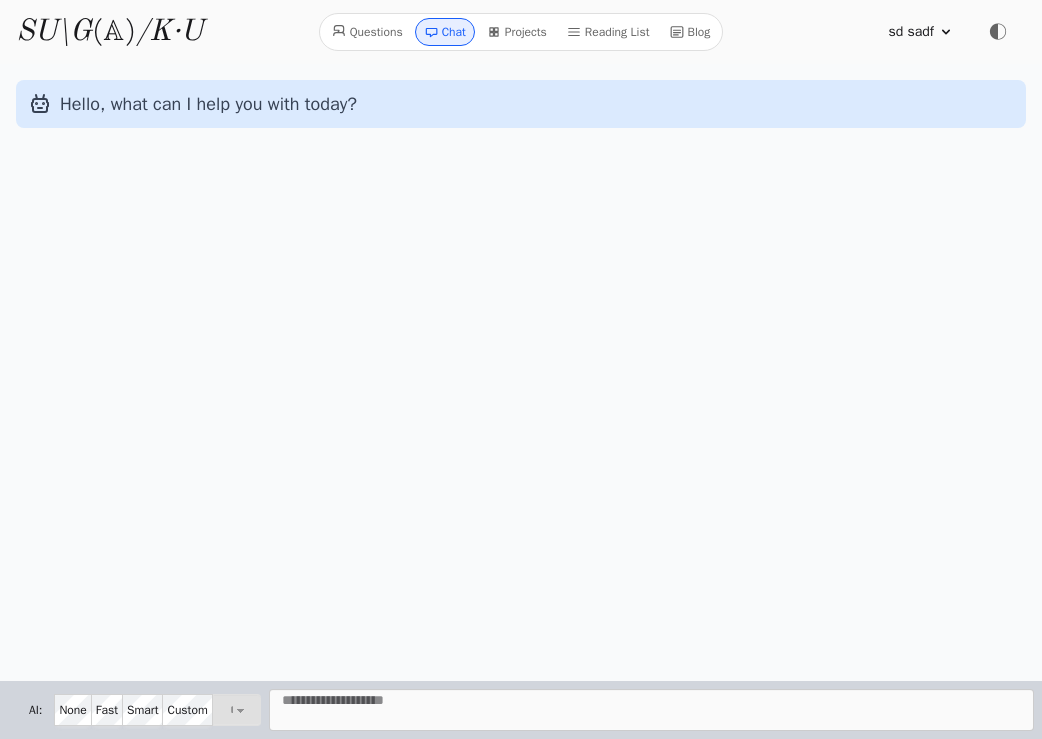 scroll, scrollTop: 0, scrollLeft: 0, axis: both 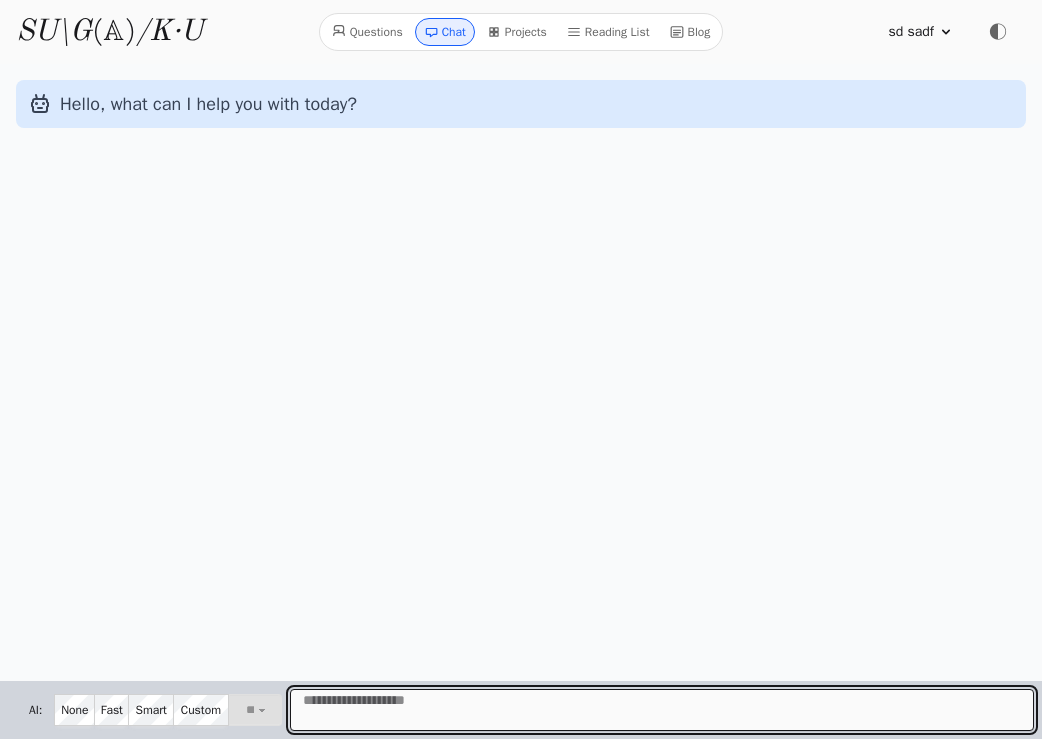 click at bounding box center (662, 710) 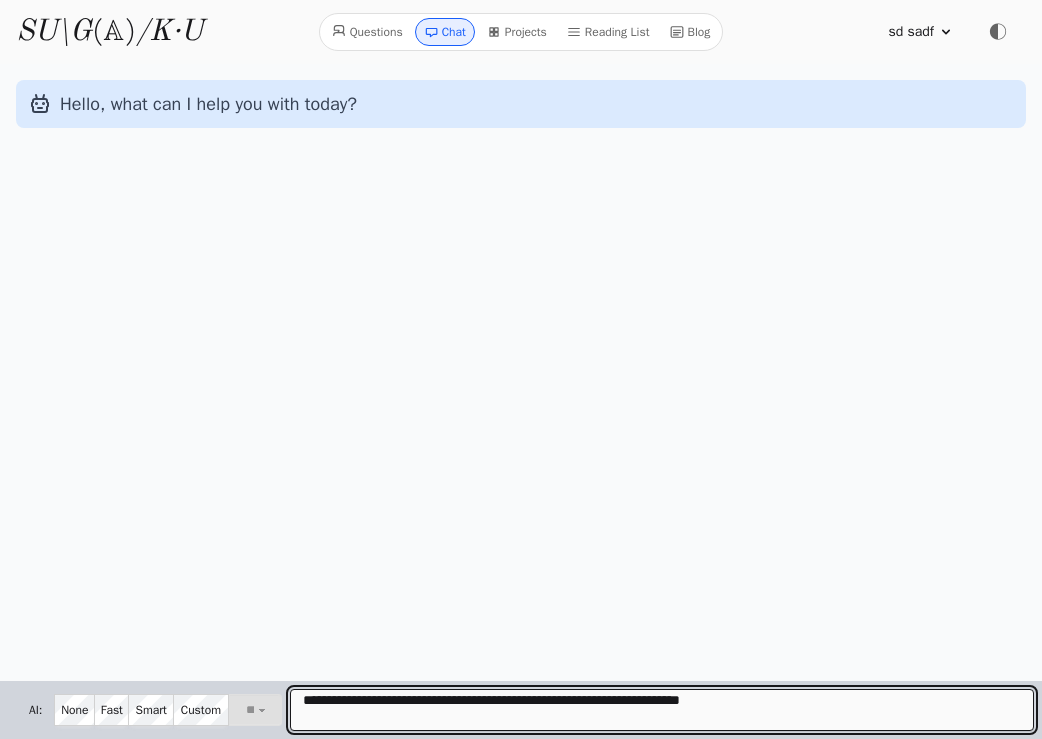 type on "**********" 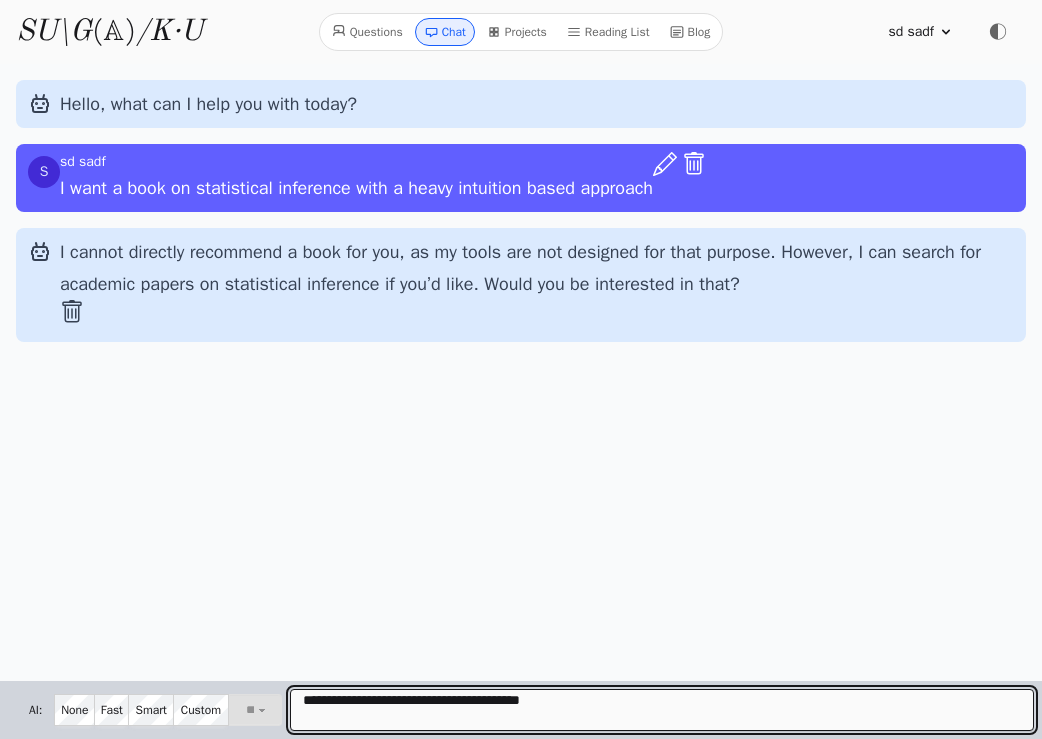 type on "**********" 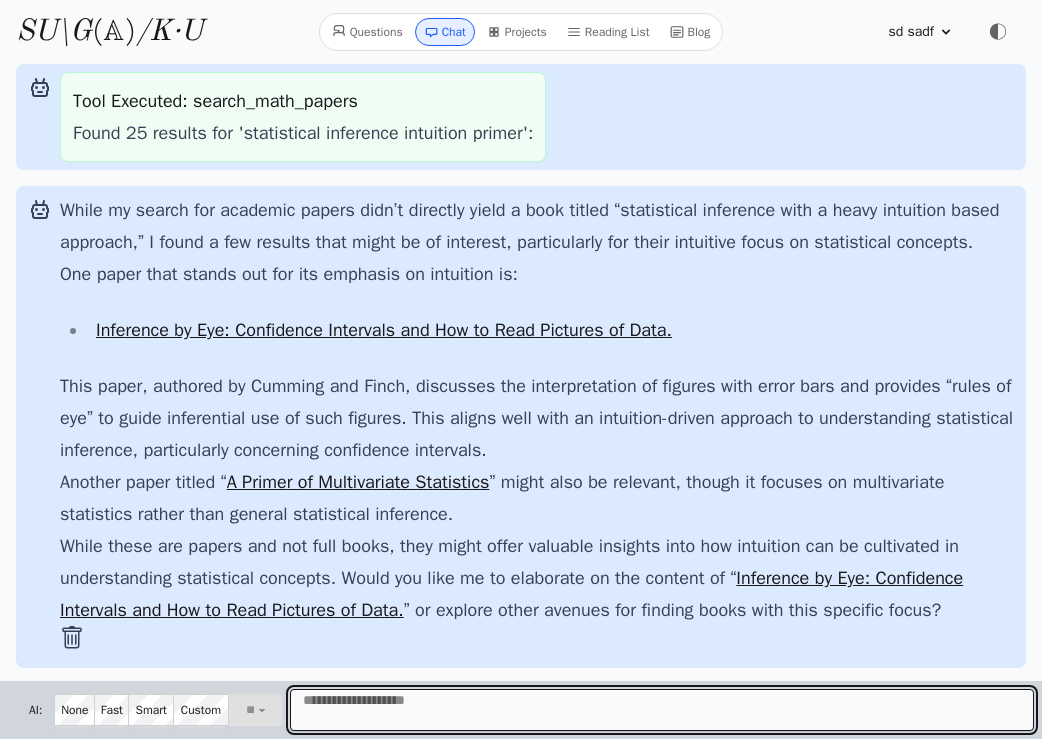 scroll, scrollTop: 472, scrollLeft: 0, axis: vertical 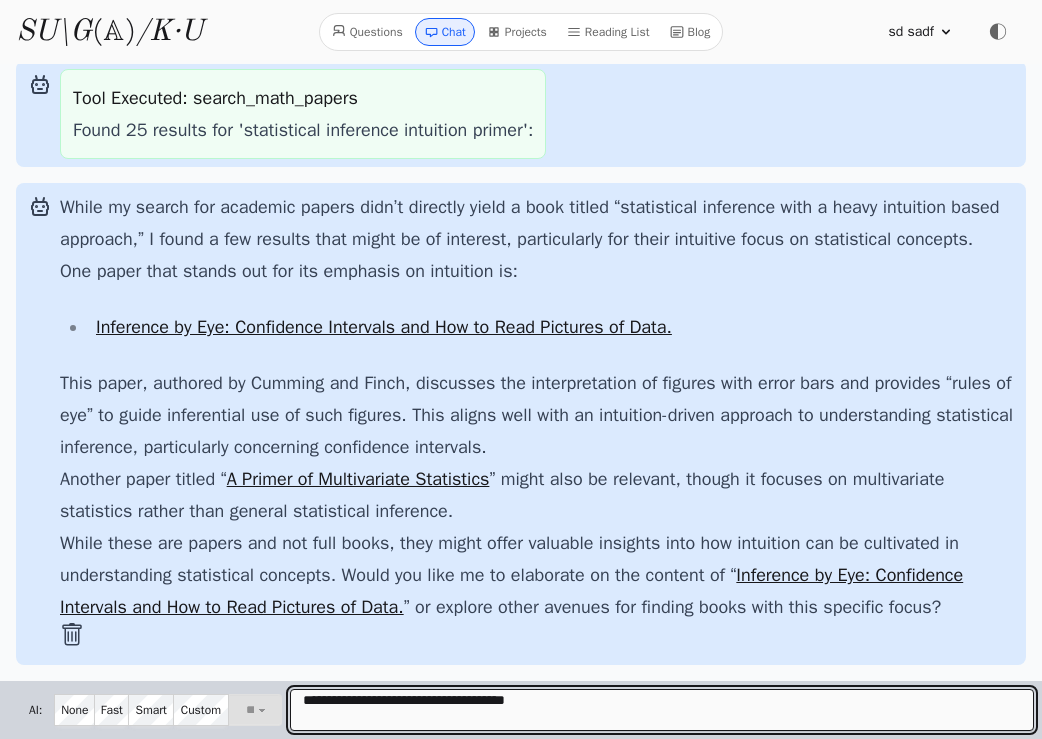 type on "**********" 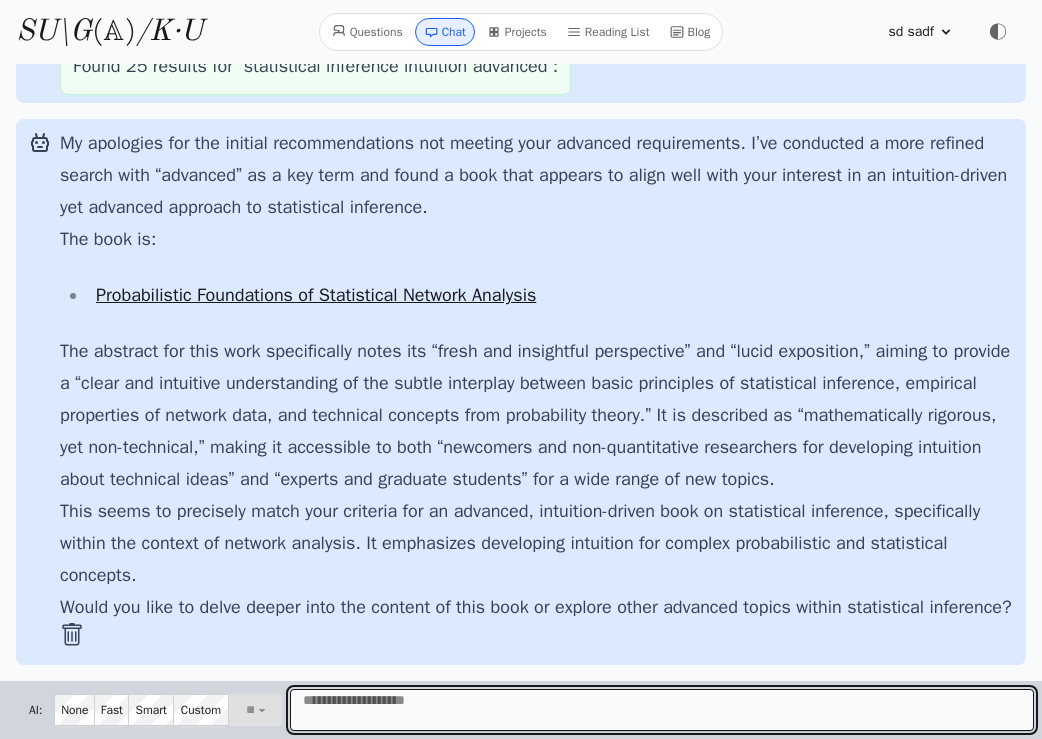 scroll, scrollTop: 1363, scrollLeft: 0, axis: vertical 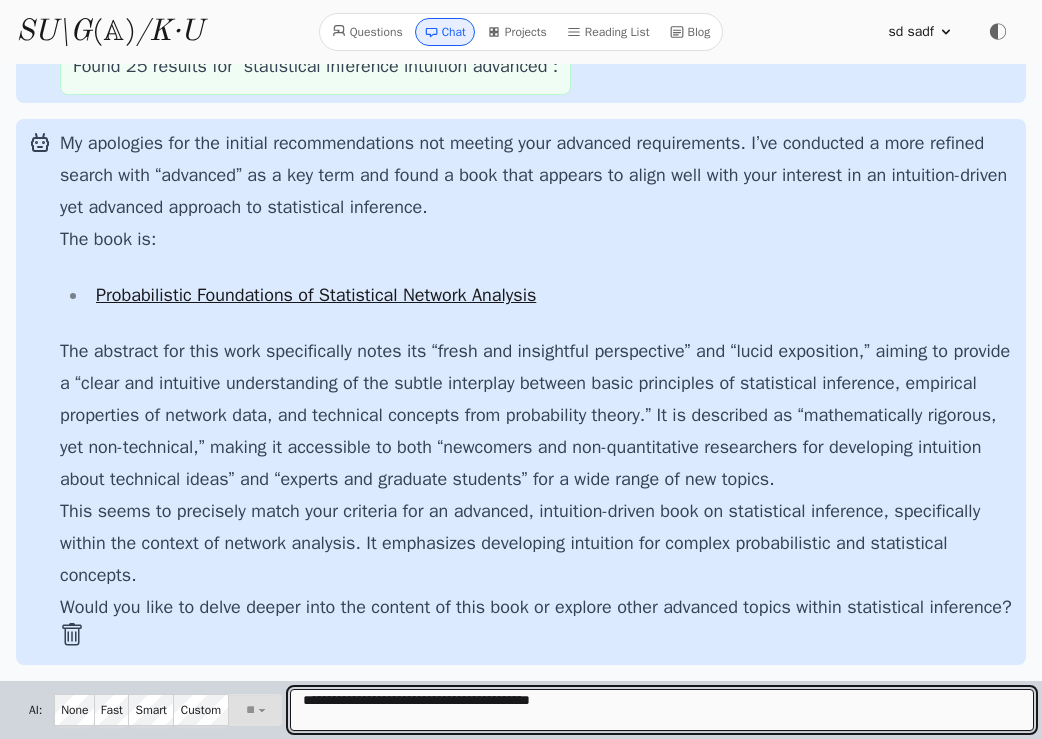 type on "**********" 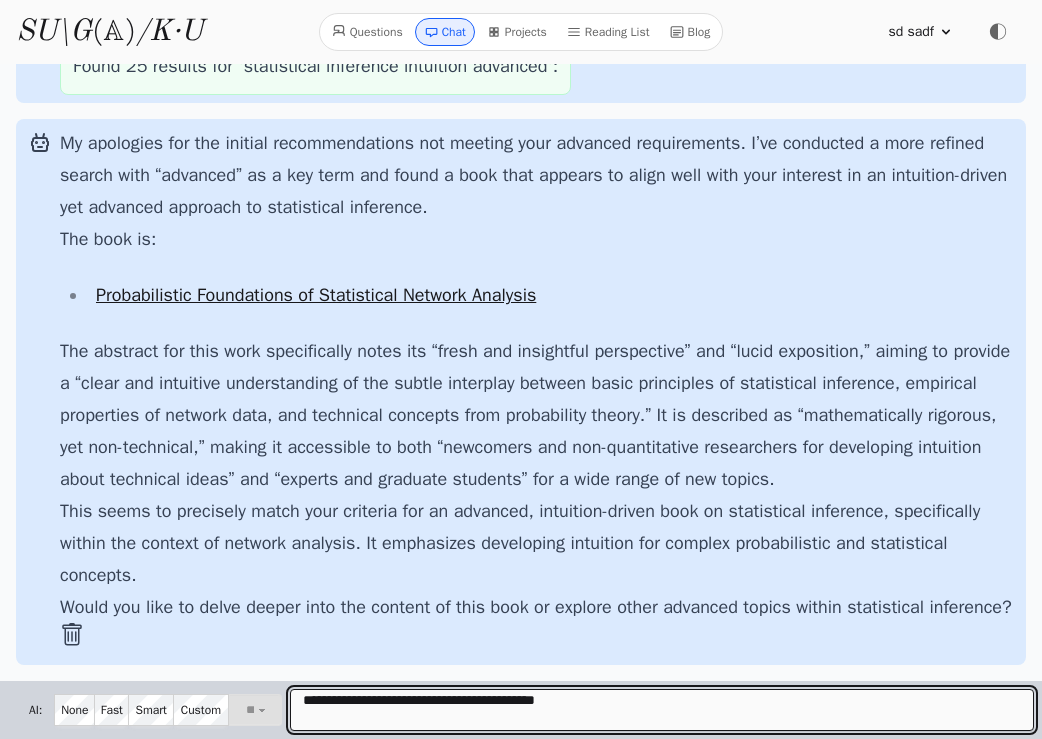type 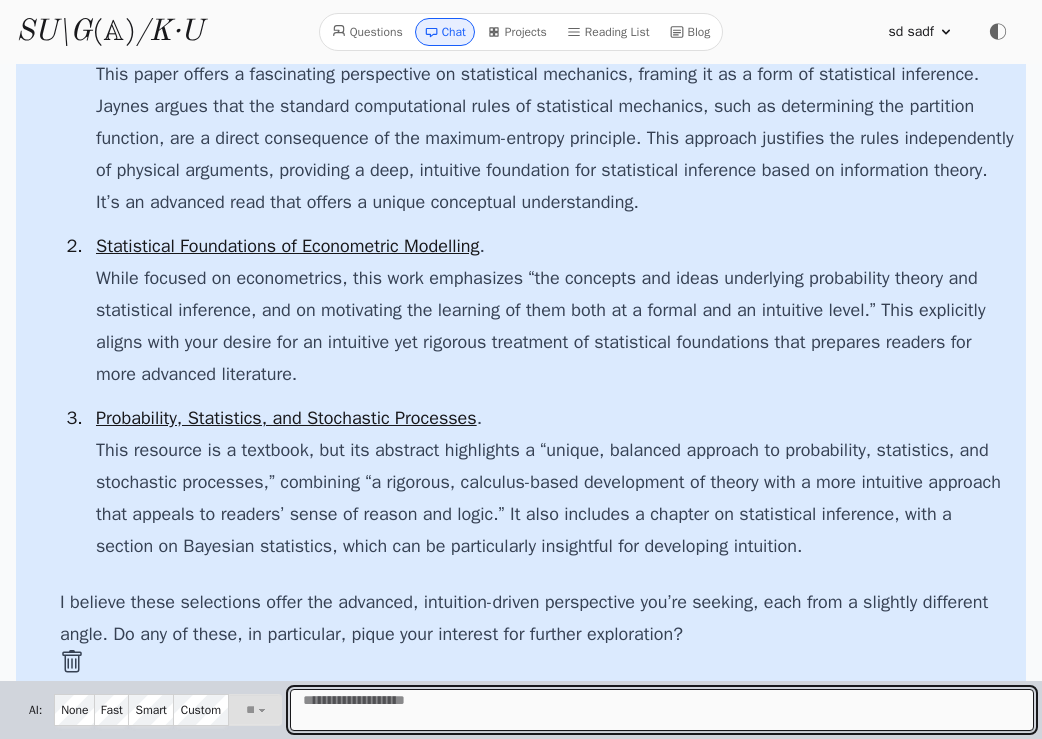 scroll, scrollTop: 2603, scrollLeft: 0, axis: vertical 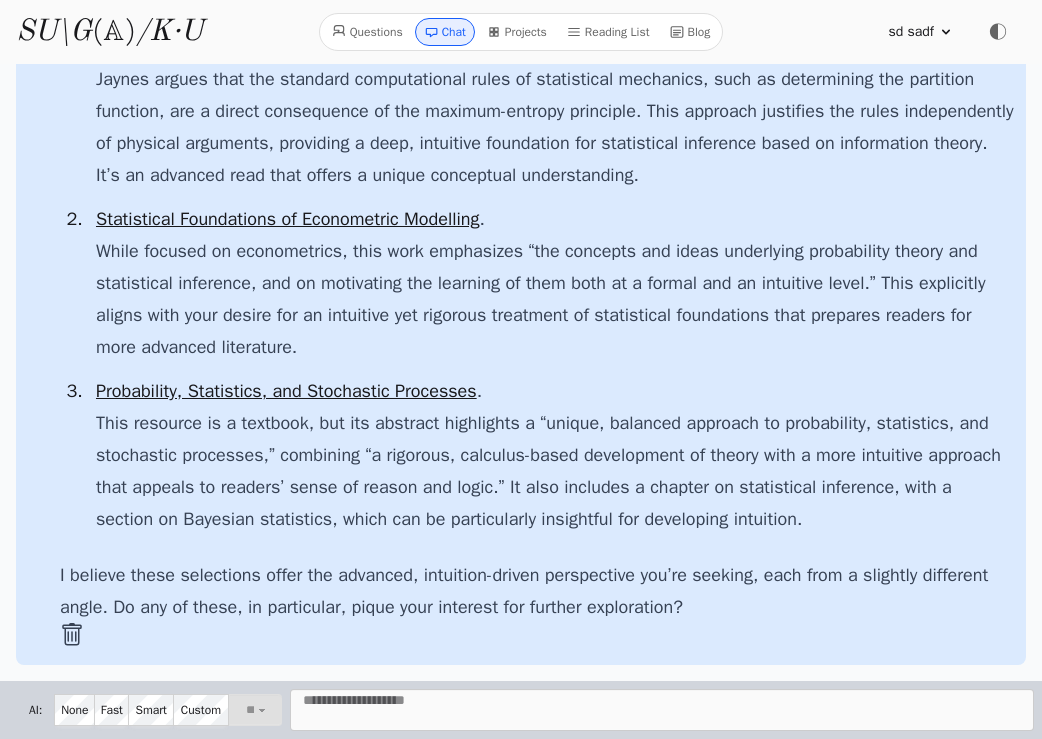 click on "Probability, Statistics, and Stochastic Processes" at bounding box center [286, 391] 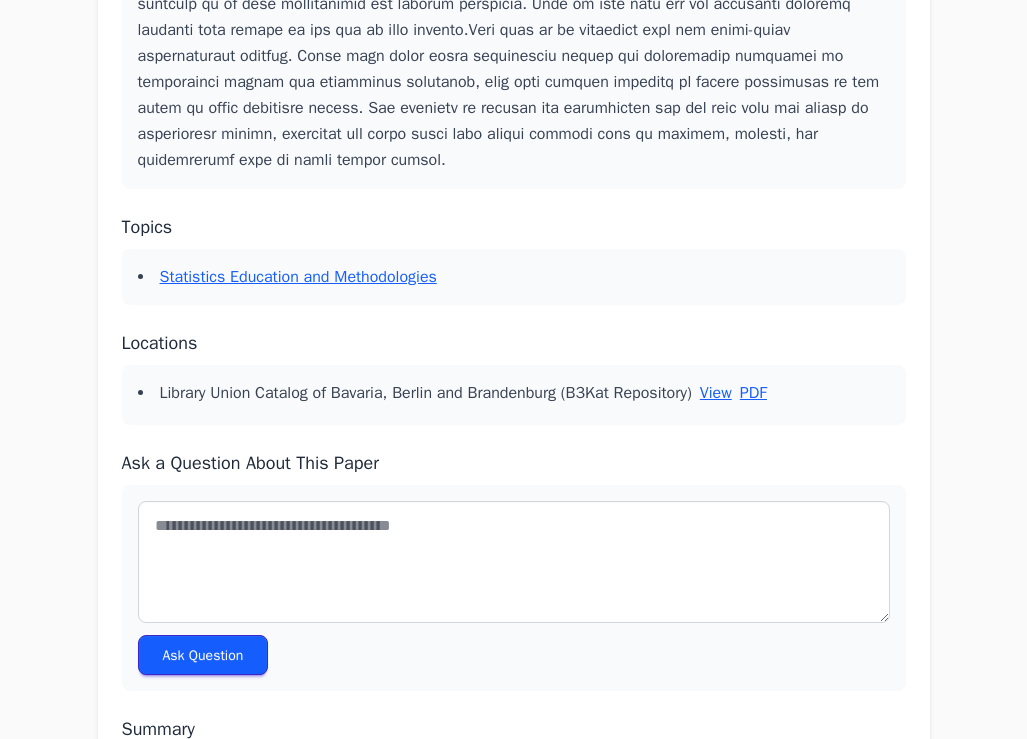 scroll, scrollTop: 0, scrollLeft: 0, axis: both 